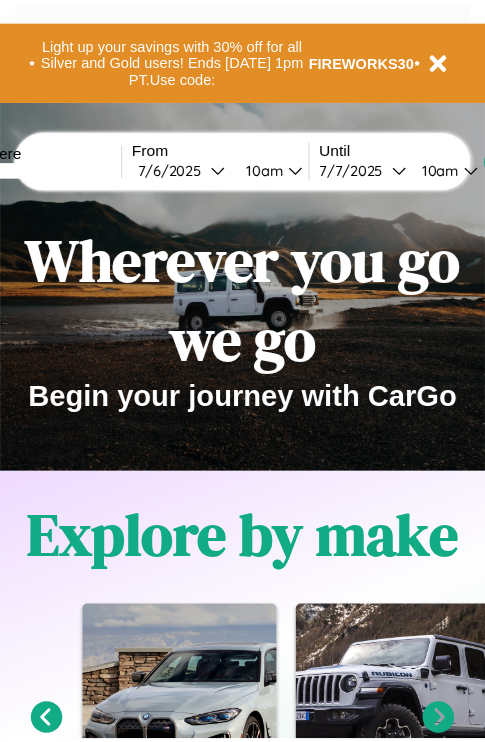 scroll, scrollTop: 0, scrollLeft: 0, axis: both 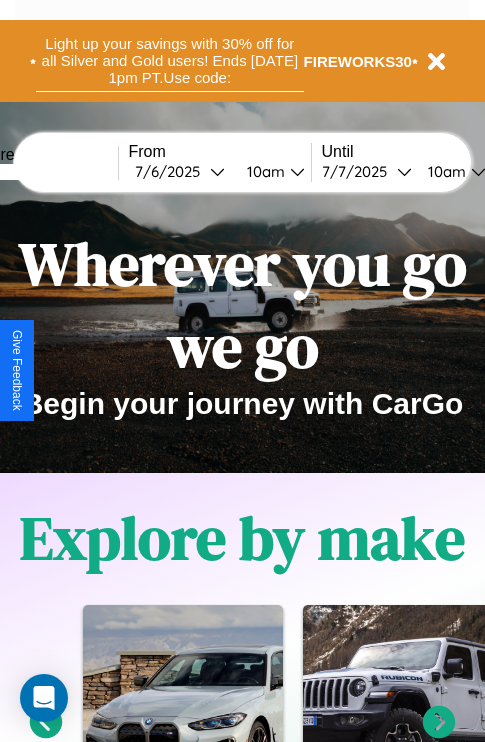 click on "Light up your savings with 30% off for all Silver and Gold users! Ends [DATE] 1pm PT.  Use code:" at bounding box center (170, 61) 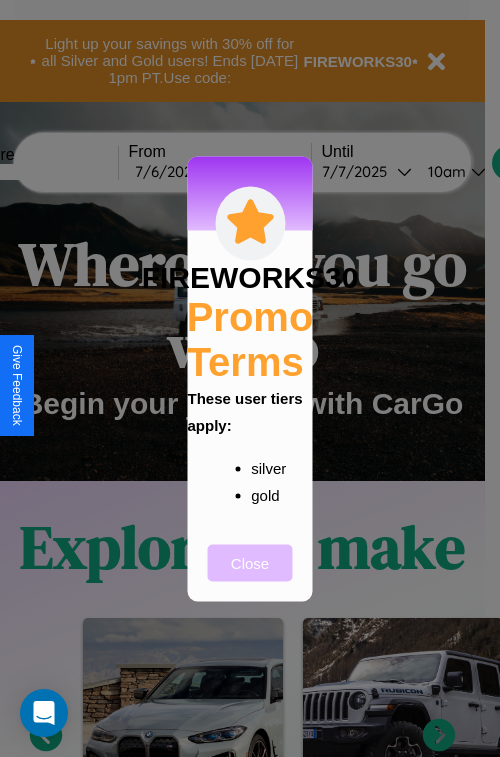 click on "Close" at bounding box center [250, 562] 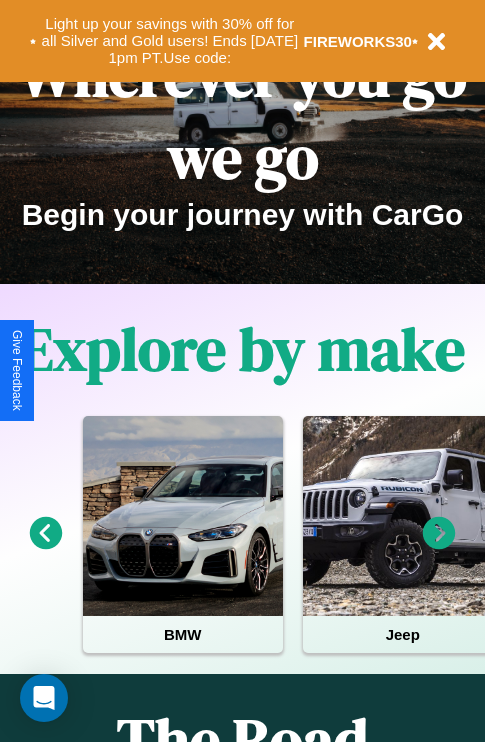 scroll, scrollTop: 0, scrollLeft: 0, axis: both 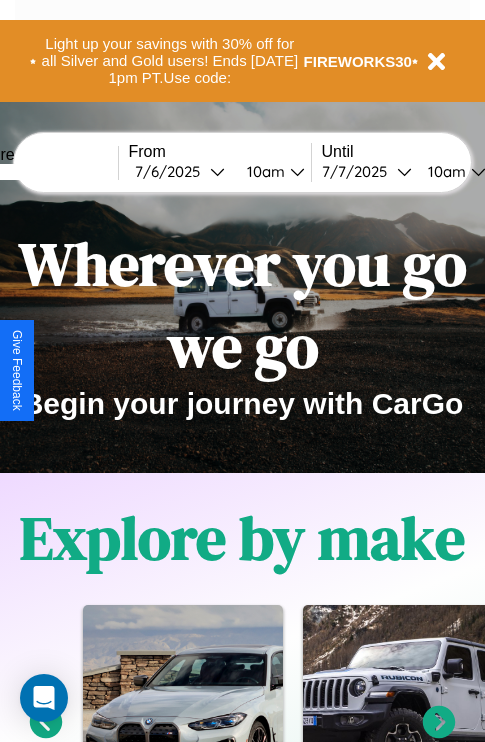click at bounding box center (43, 172) 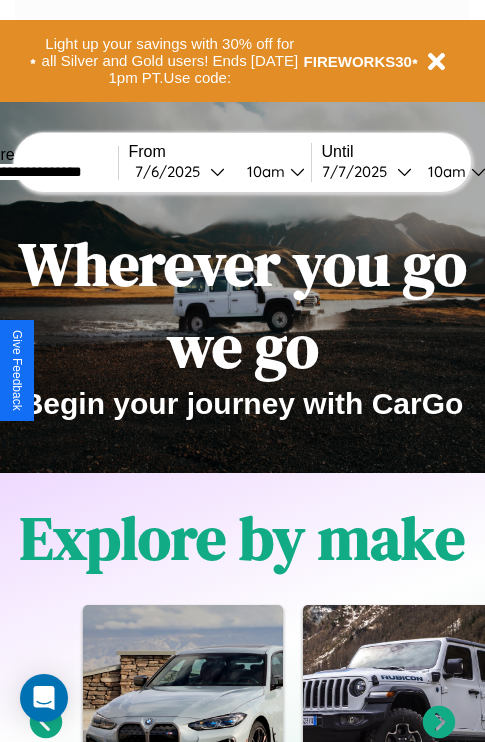 type on "**********" 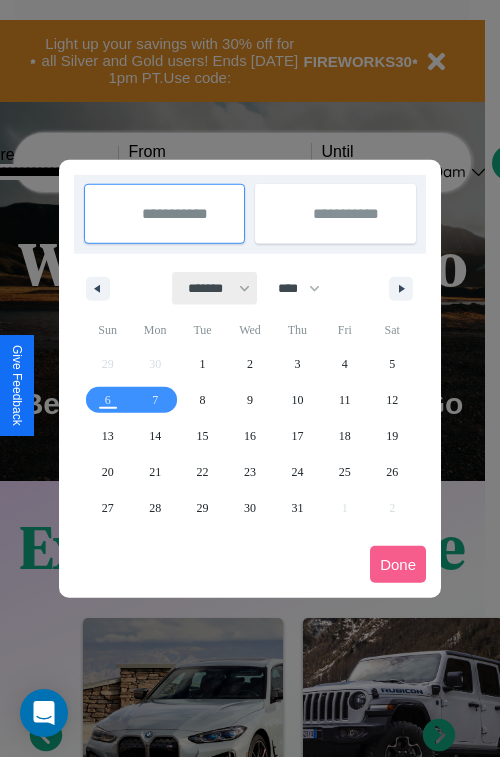 click on "******* ******** ***** ***** *** **** **** ****** ********* ******* ******** ********" at bounding box center [215, 288] 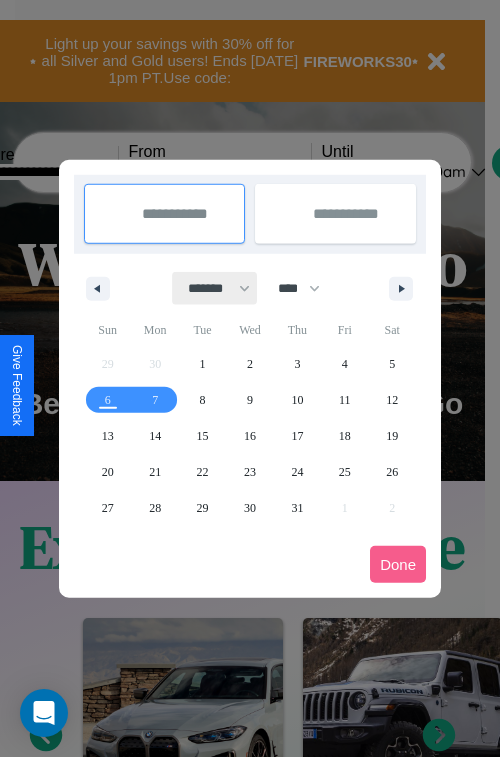 select on "**" 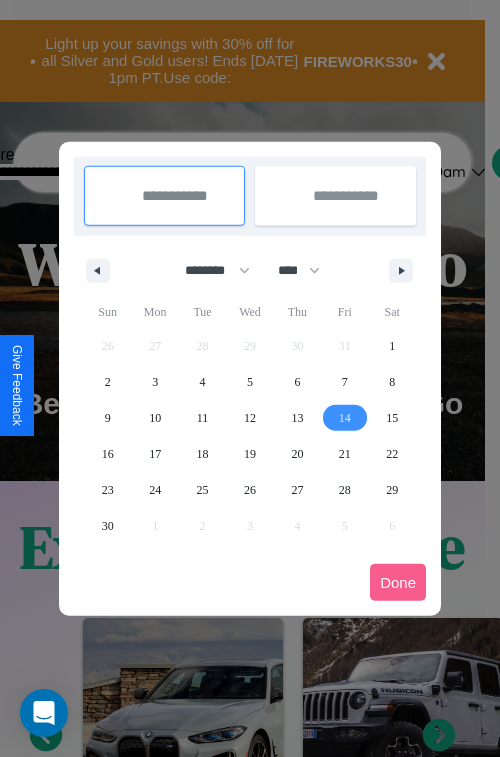 click on "14" at bounding box center (345, 418) 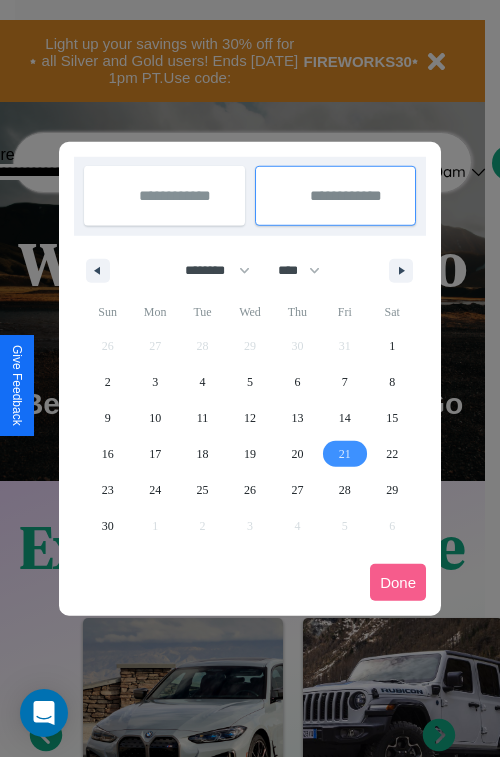 click on "21" at bounding box center [345, 454] 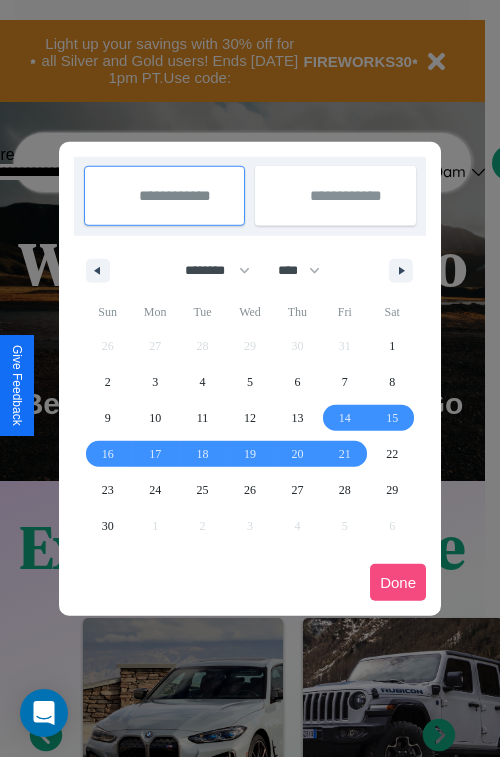 click on "Done" at bounding box center (398, 582) 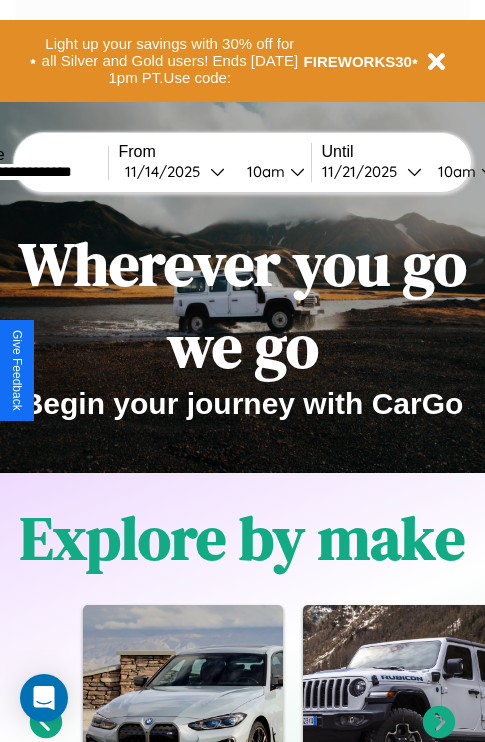 scroll, scrollTop: 0, scrollLeft: 77, axis: horizontal 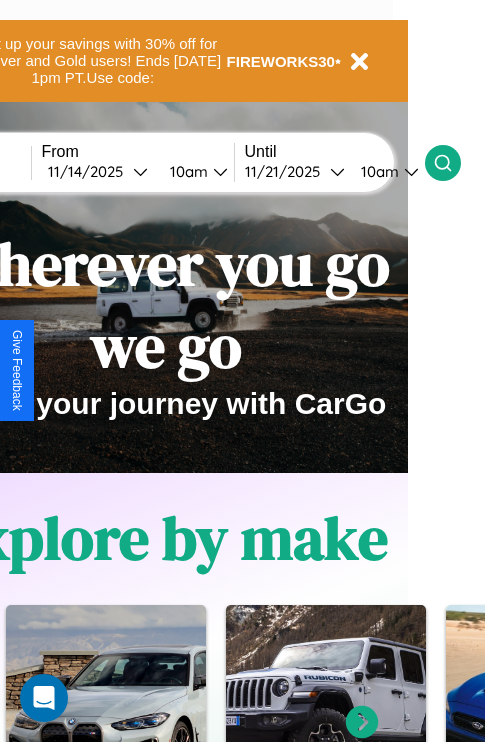 click 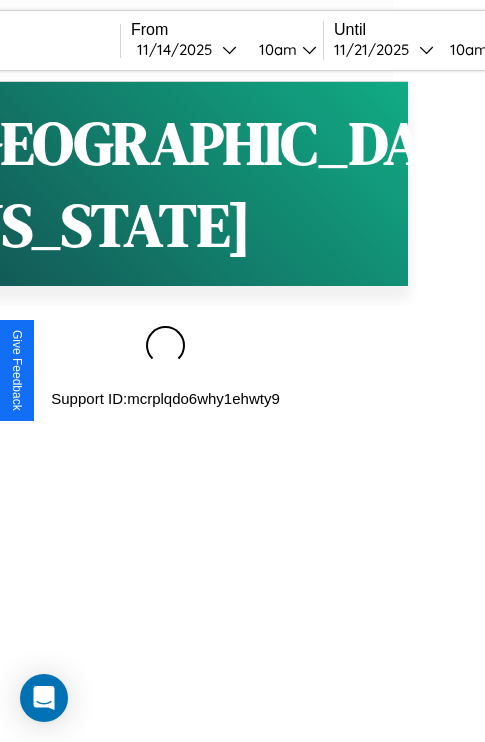 scroll, scrollTop: 0, scrollLeft: 0, axis: both 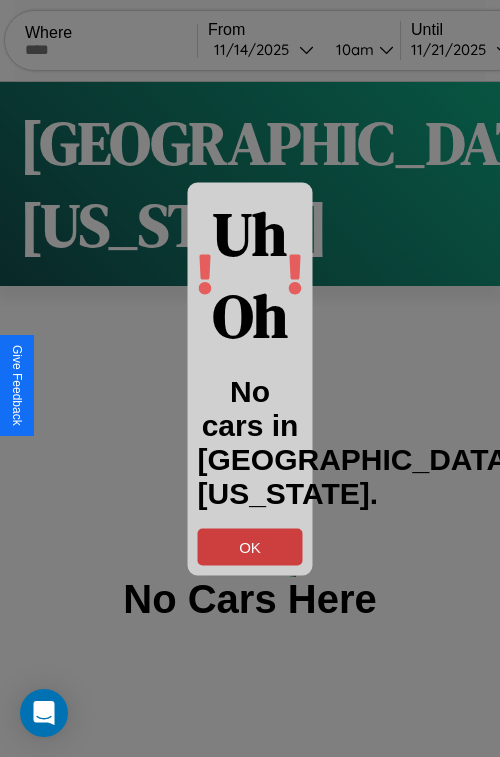 click on "OK" at bounding box center [250, 546] 